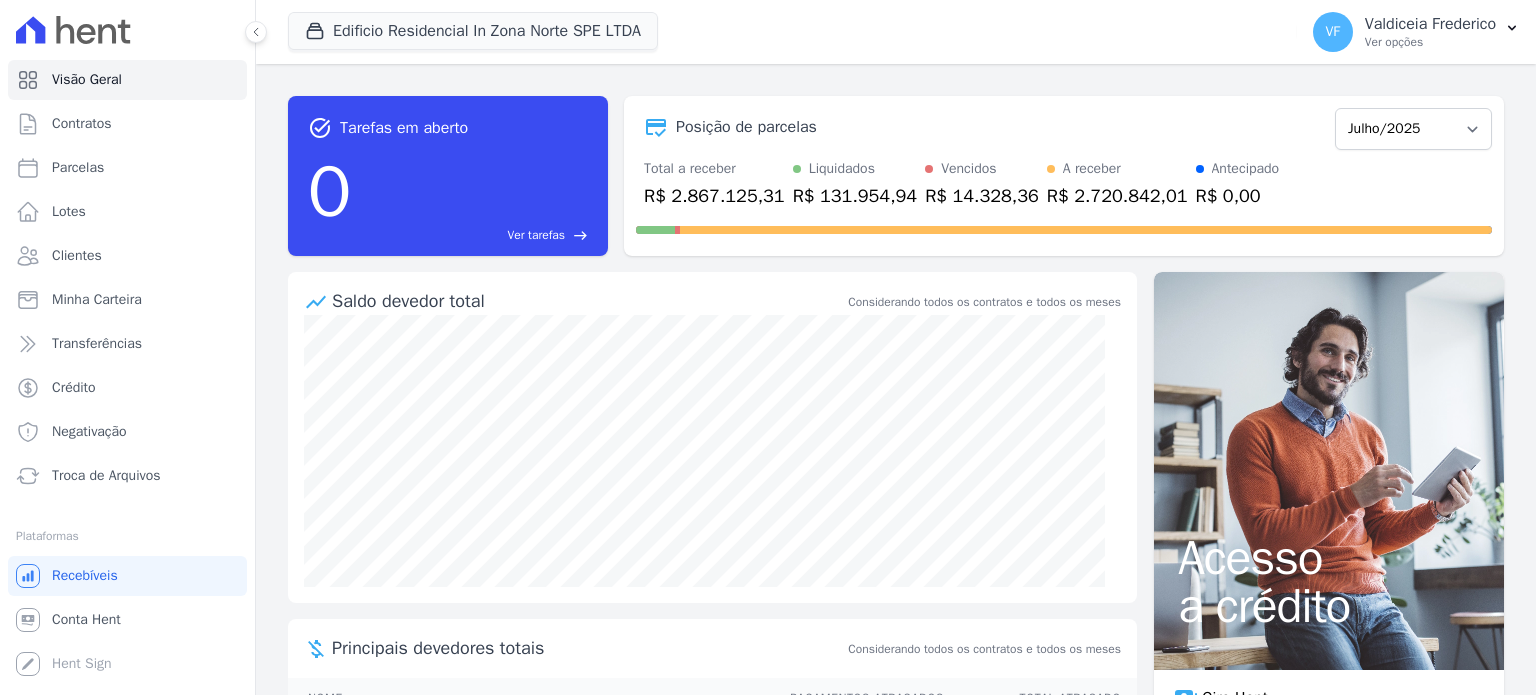 scroll, scrollTop: 0, scrollLeft: 0, axis: both 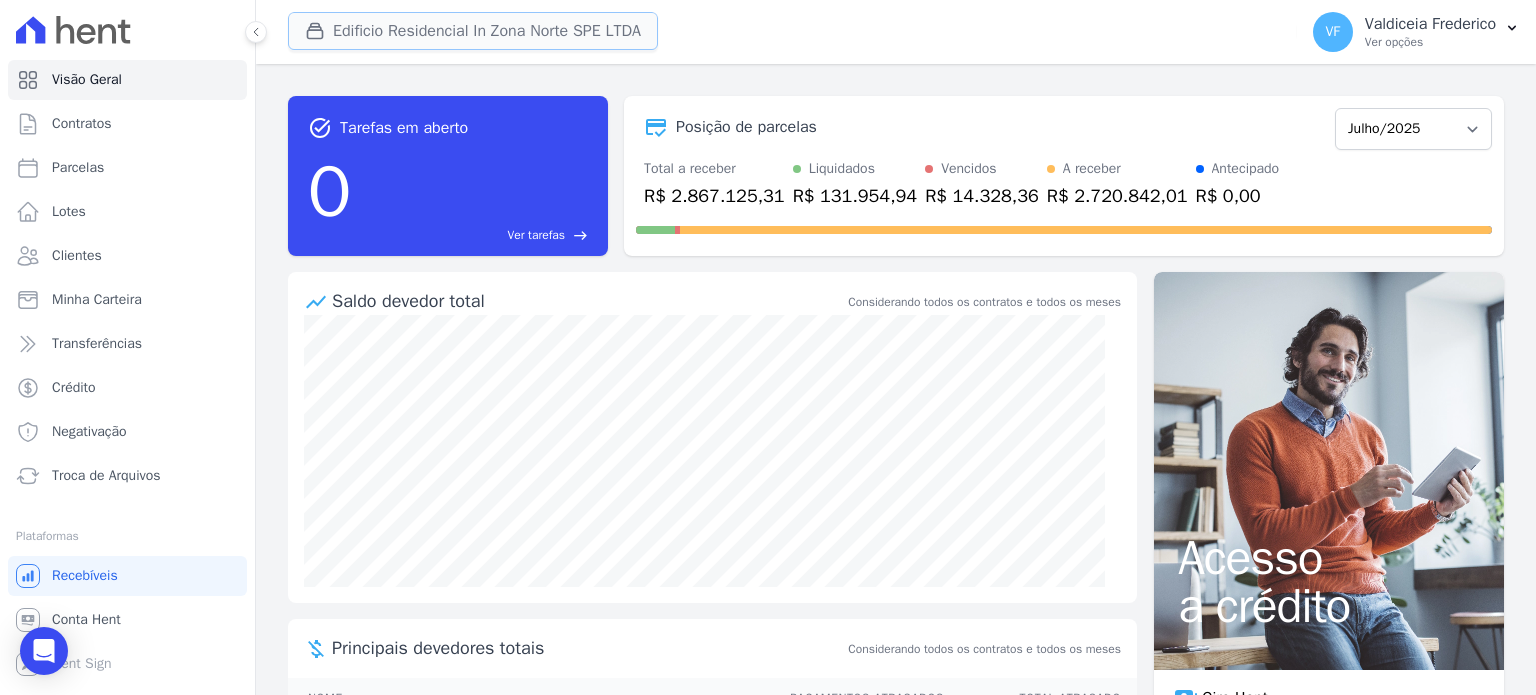 click on "Edificio Residencial In Zona Norte SPE LTDA" at bounding box center (473, 31) 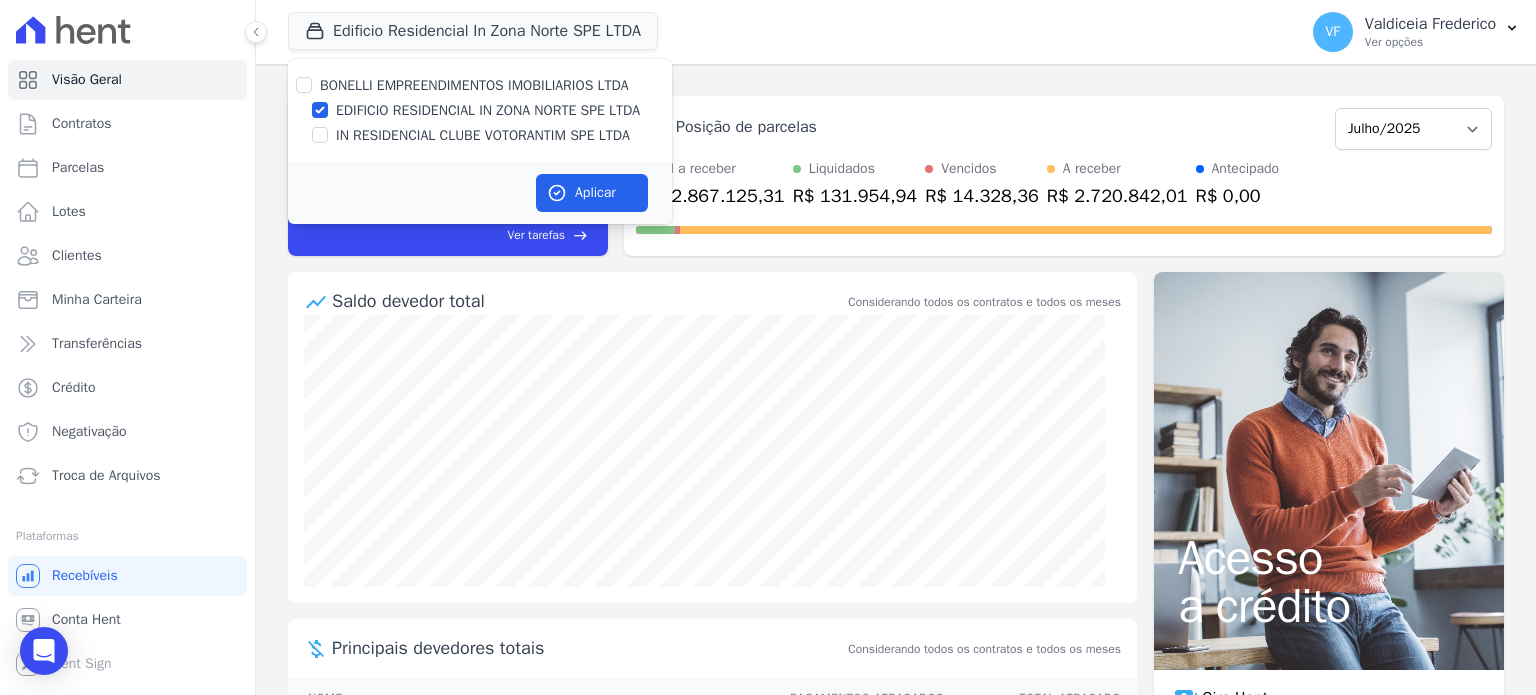 click on "Edificio Residencial In Zona Norte SPE LTDA
BONELLI EMPREENDIMENTOS IMOBILIARIOS LTDA
EDIFICIO RESIDENCIAL IN ZONA NORTE SPE LTDA
IN RESIDENCIAL CLUBE VOTORANTIM SPE LTDA
Aplicar" at bounding box center (788, 32) 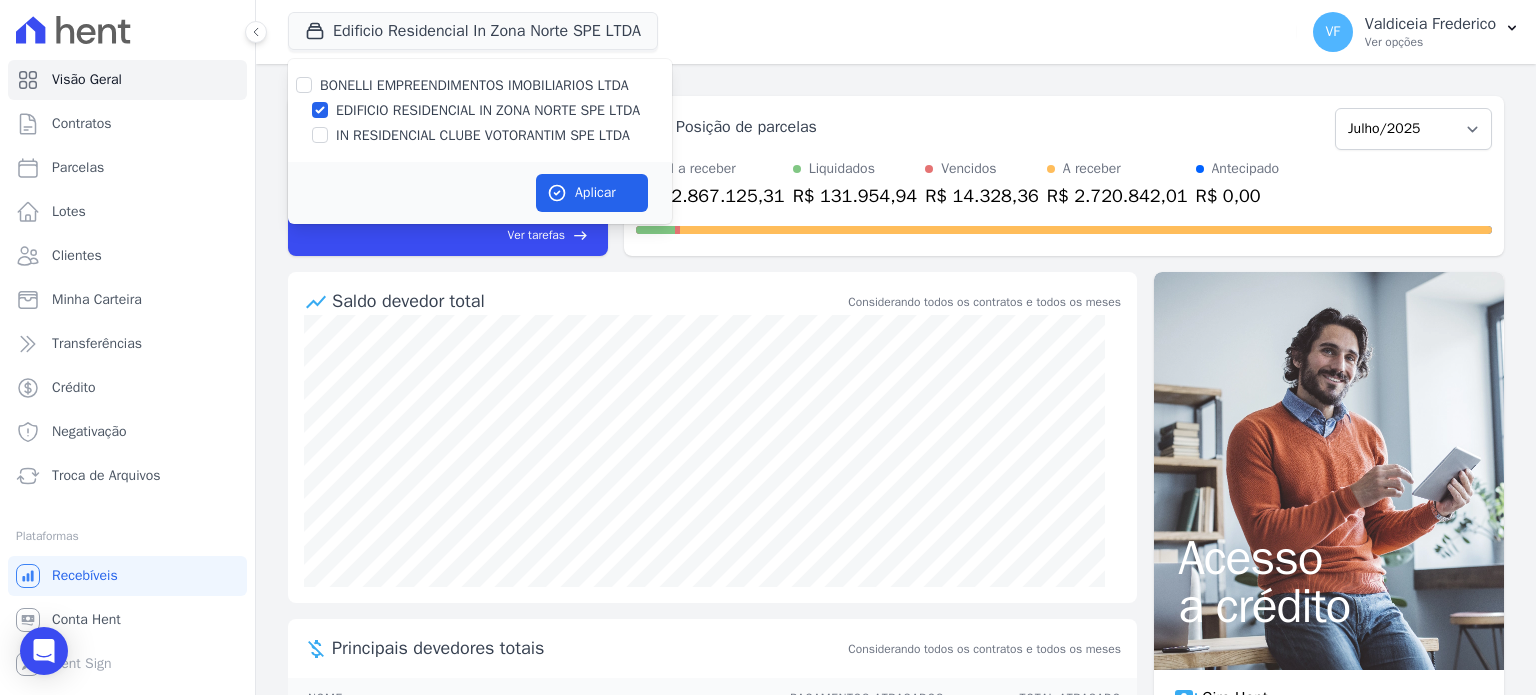 drag, startPoint x: 768, startPoint y: 31, endPoint x: 756, endPoint y: 31, distance: 12 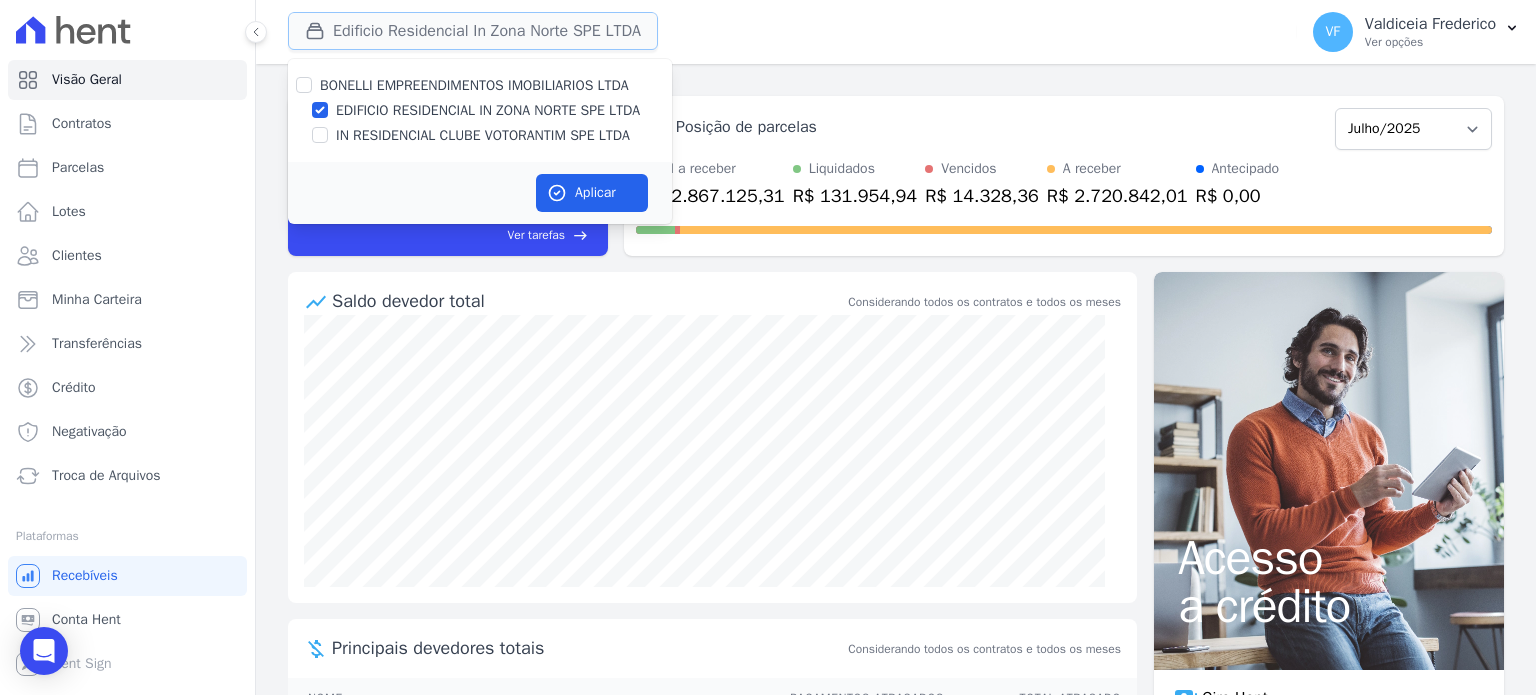 click on "Edificio Residencial In Zona Norte SPE LTDA" at bounding box center (473, 31) 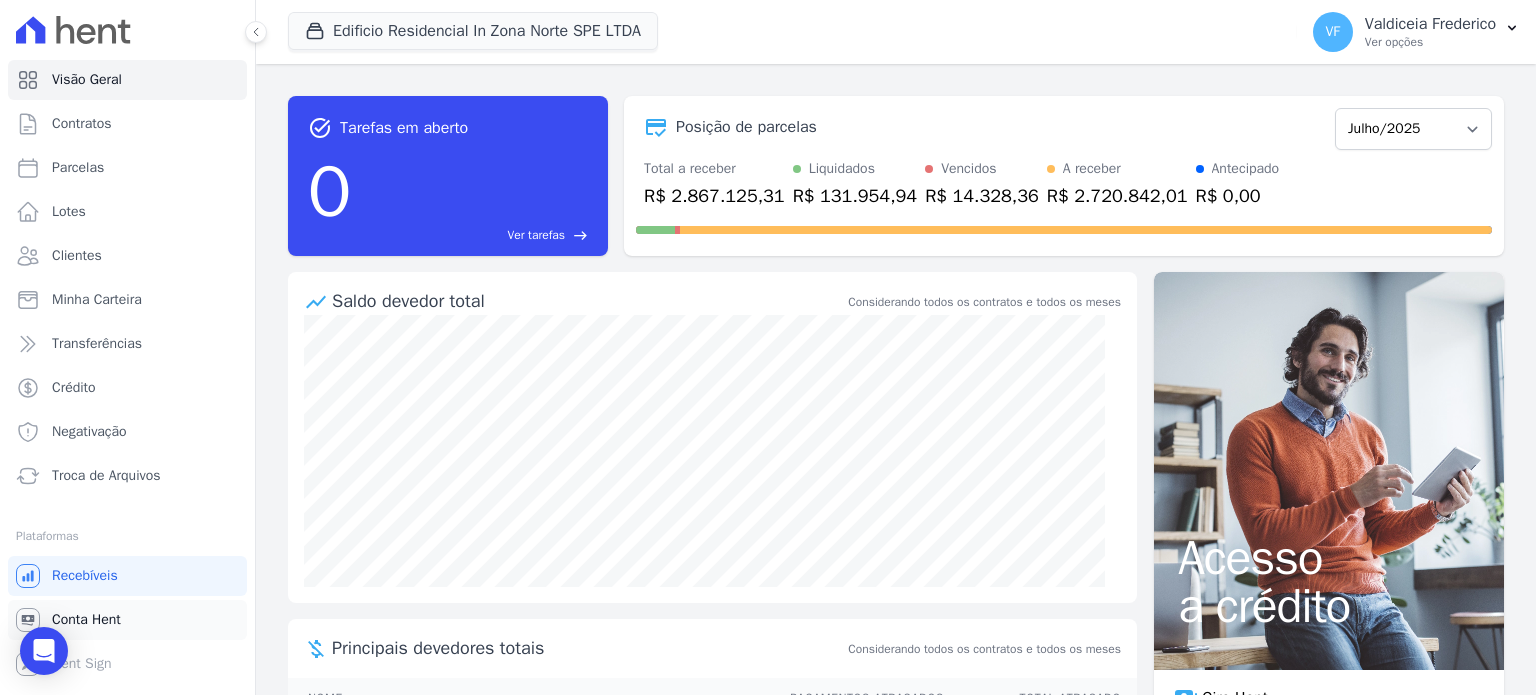 click on "Conta Hent" at bounding box center (86, 620) 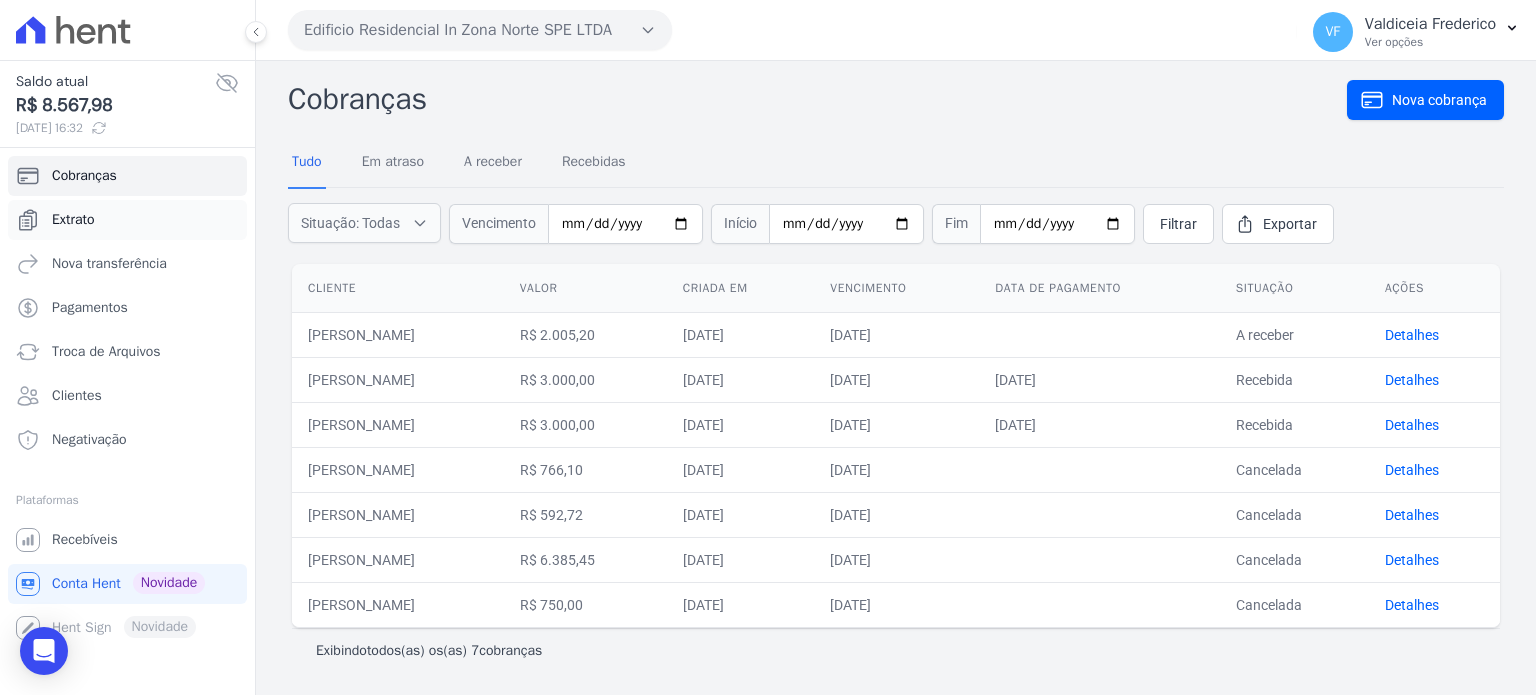 click on "Extrato" at bounding box center [73, 220] 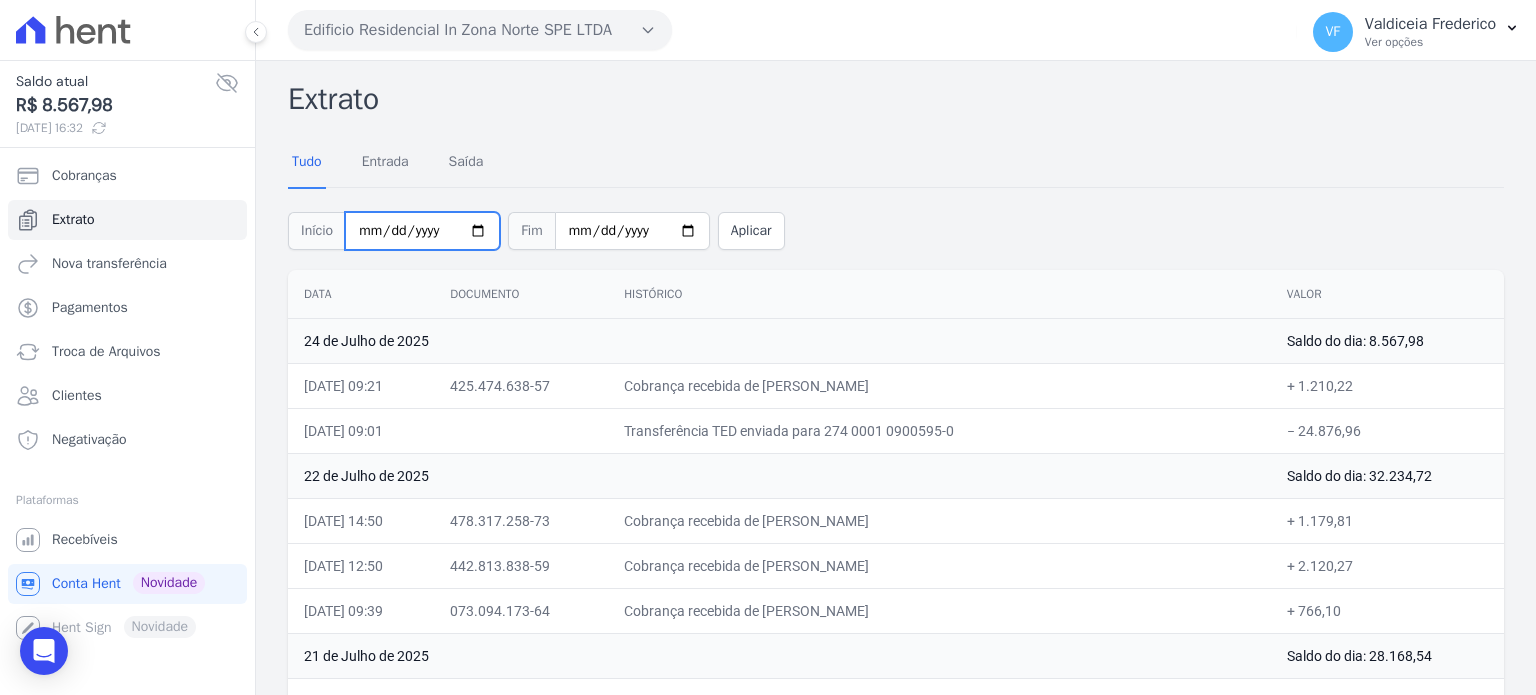 click on "[DATE]" at bounding box center (422, 231) 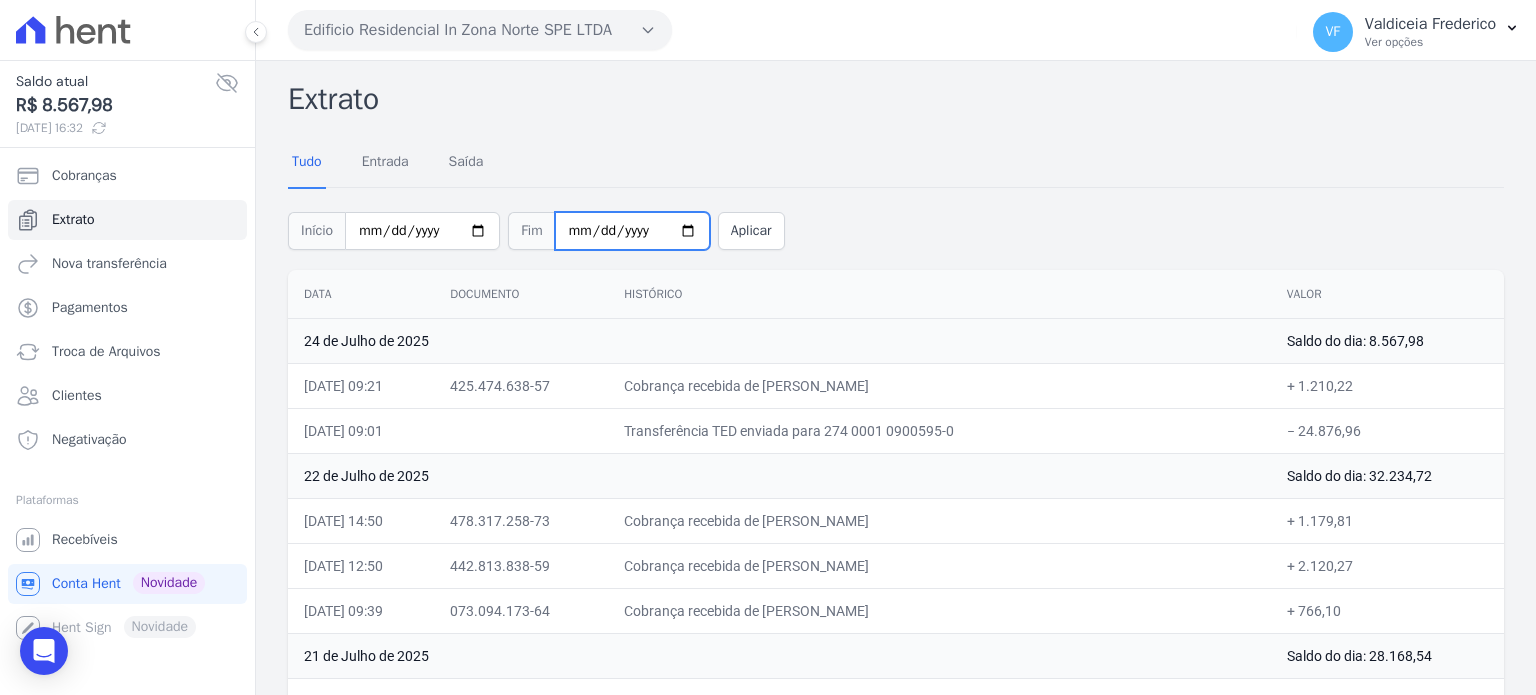 type on "2025-07-30" 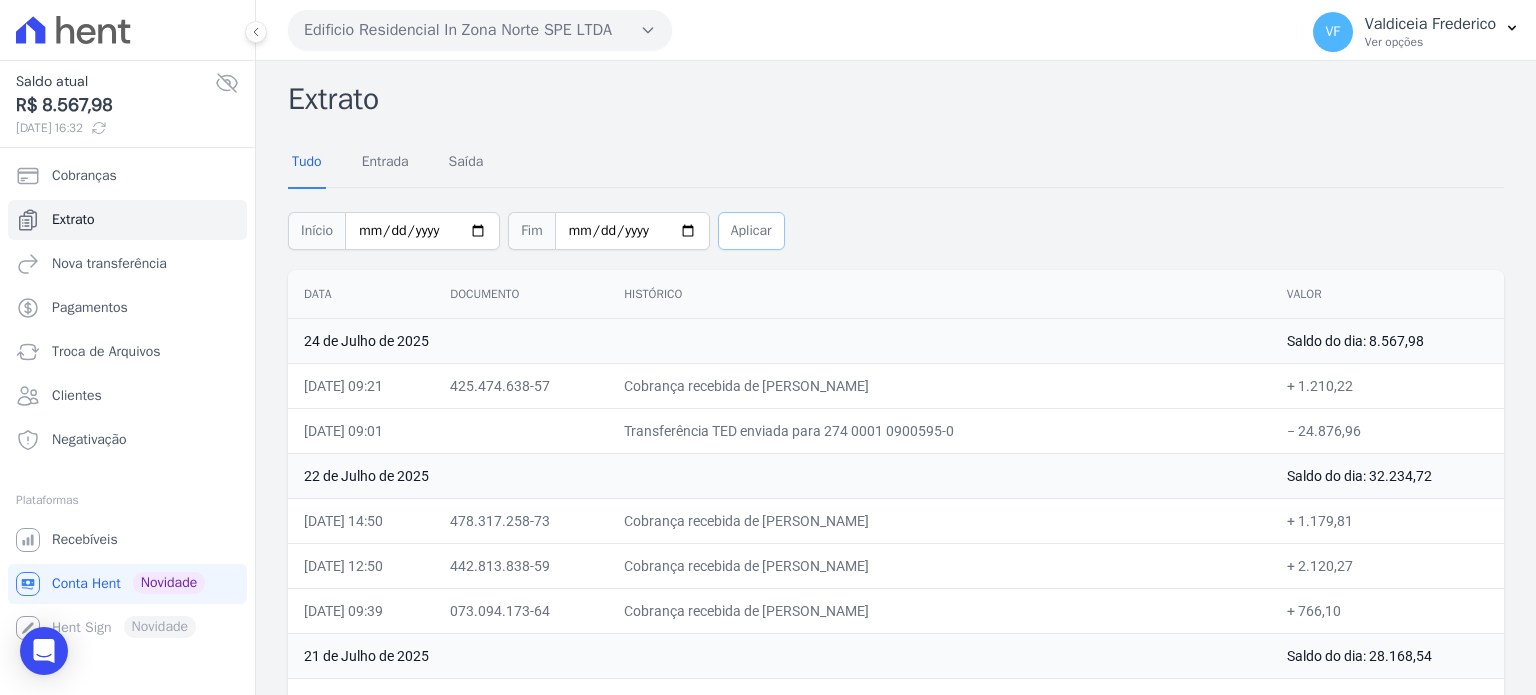 click on "Aplicar" at bounding box center (751, 231) 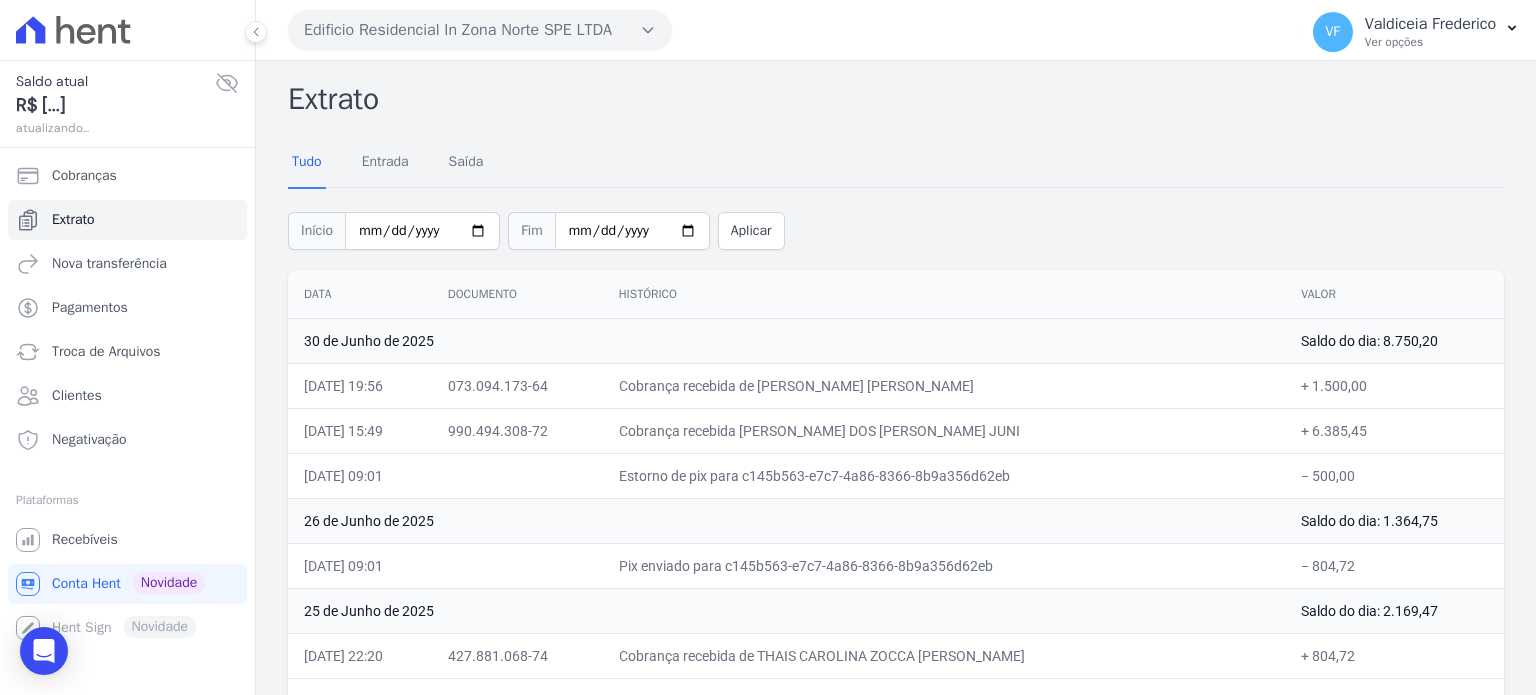 scroll, scrollTop: 0, scrollLeft: 0, axis: both 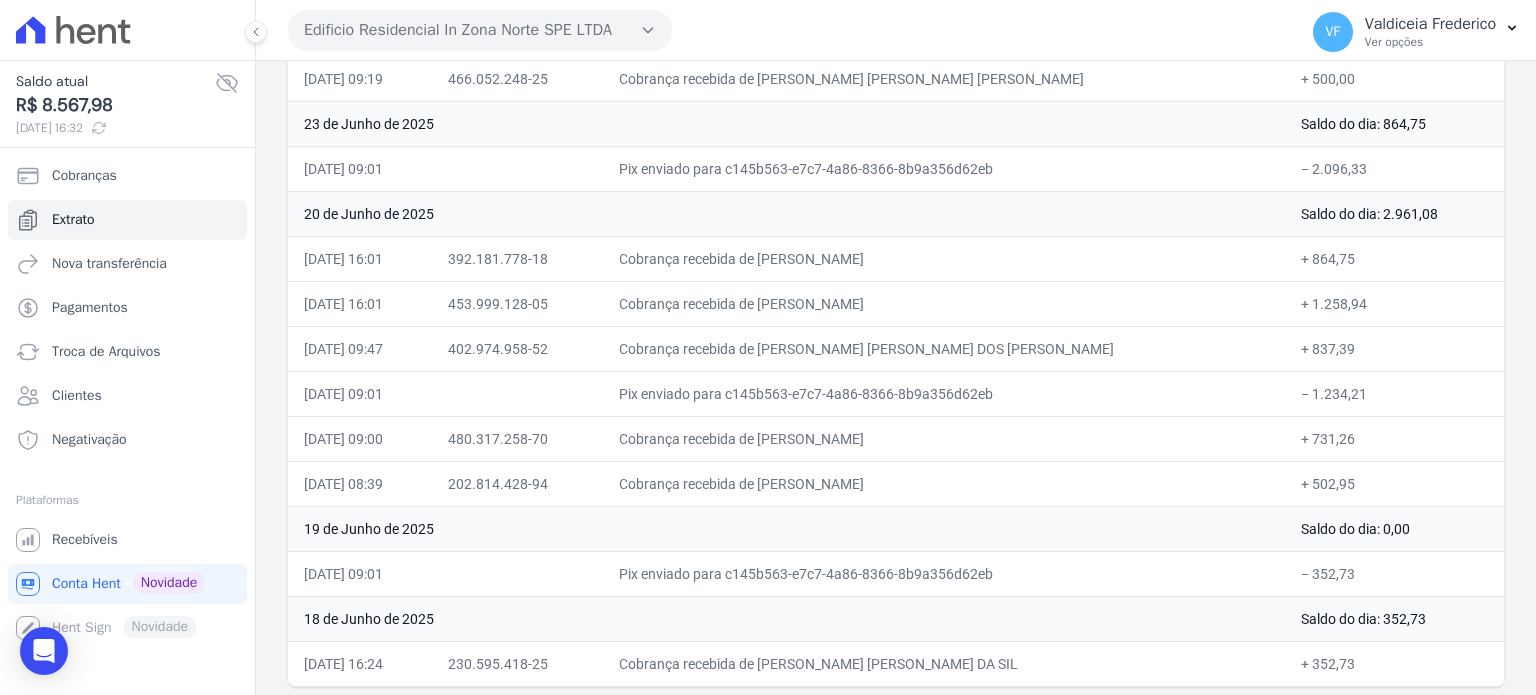 drag, startPoint x: 831, startPoint y: 655, endPoint x: 924, endPoint y: 660, distance: 93.13431 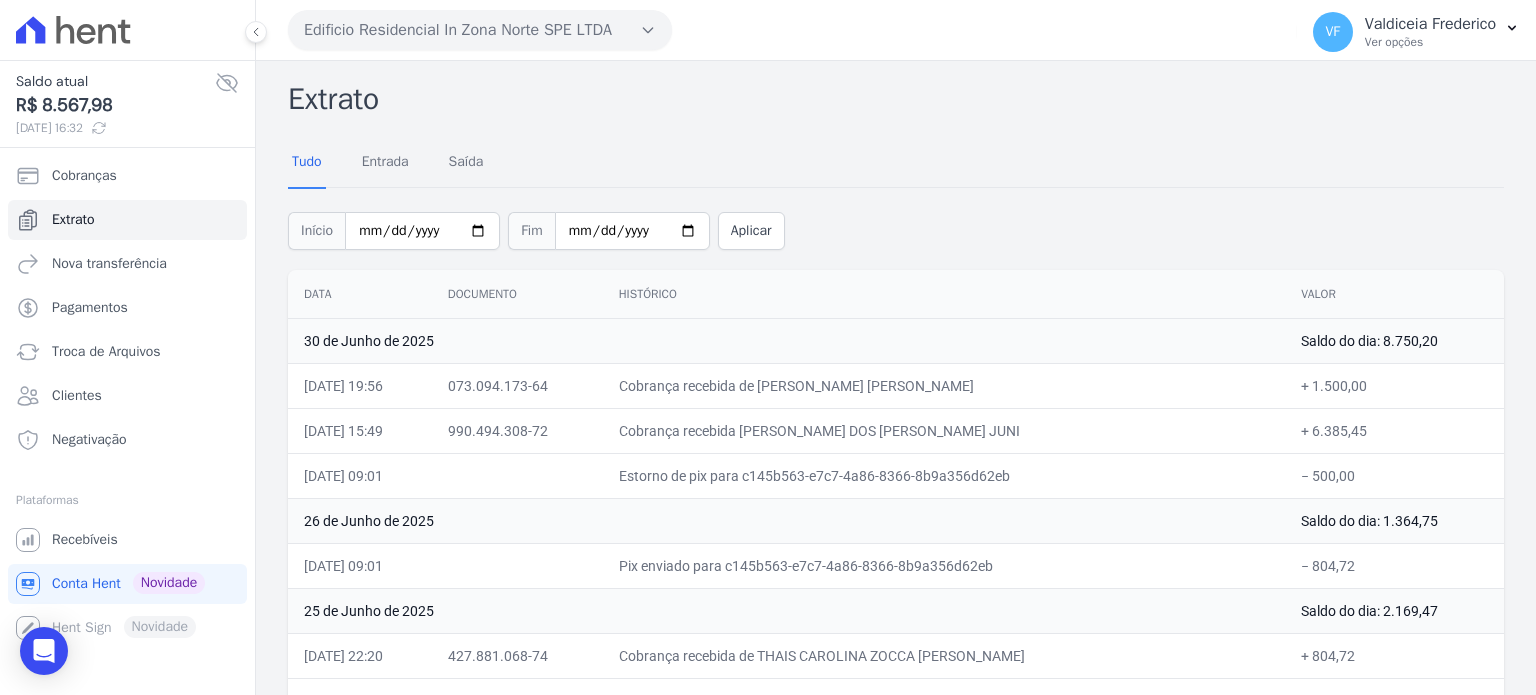 scroll, scrollTop: 0, scrollLeft: 0, axis: both 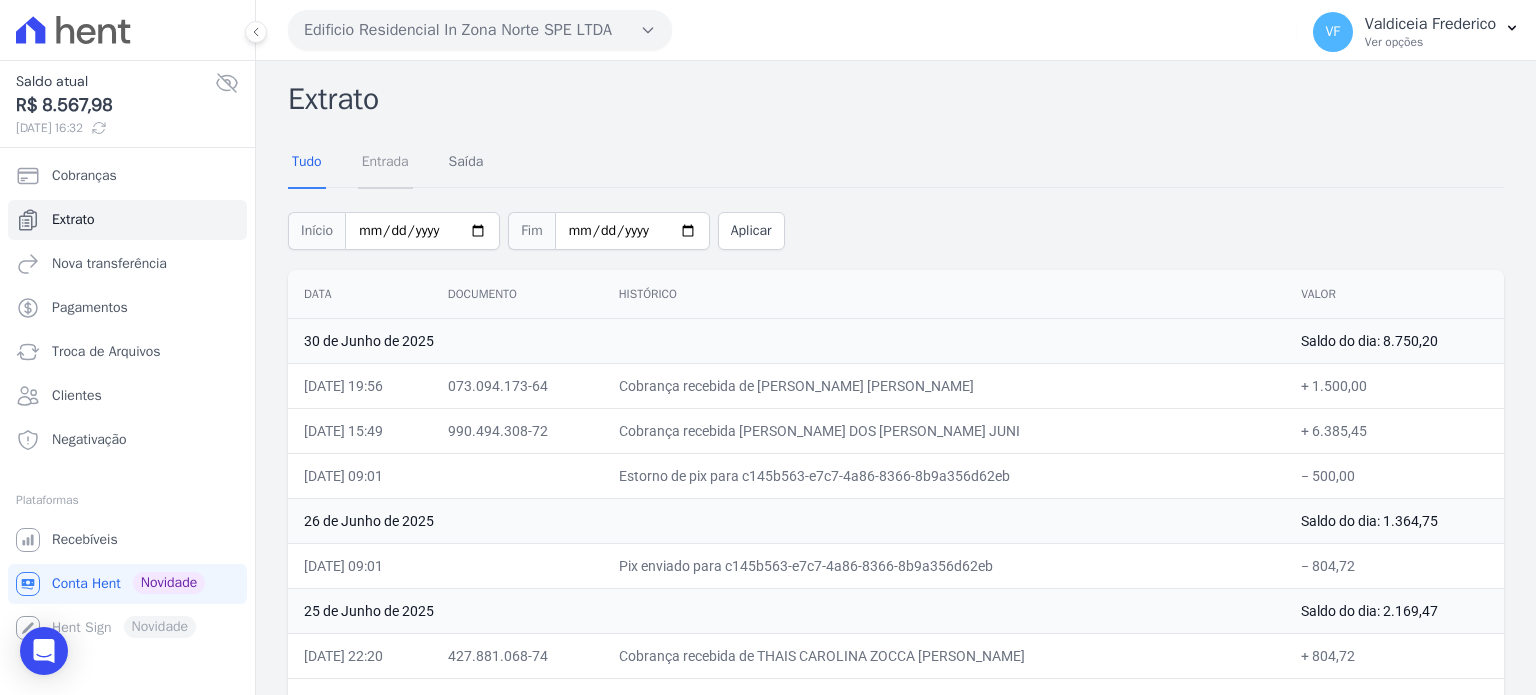 click on "Entrada" at bounding box center [385, 163] 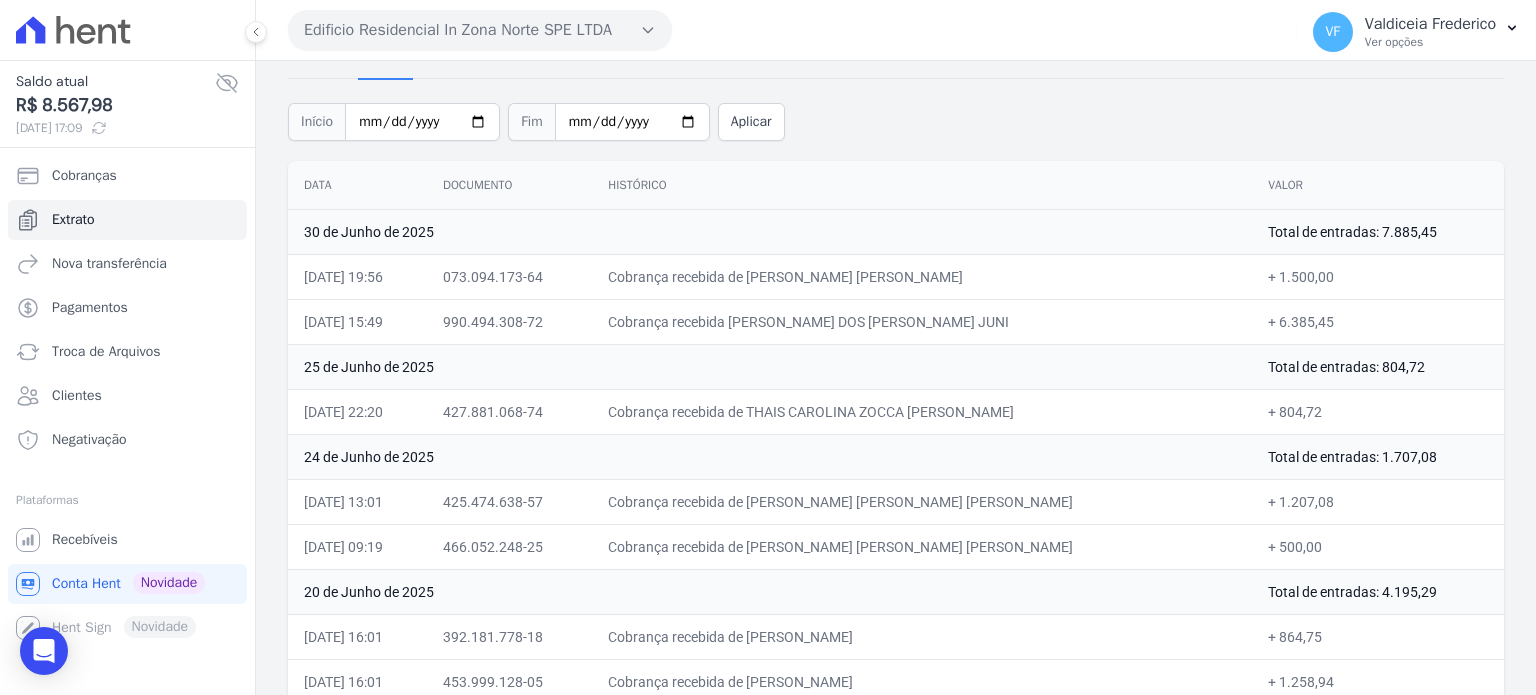 scroll, scrollTop: 0, scrollLeft: 0, axis: both 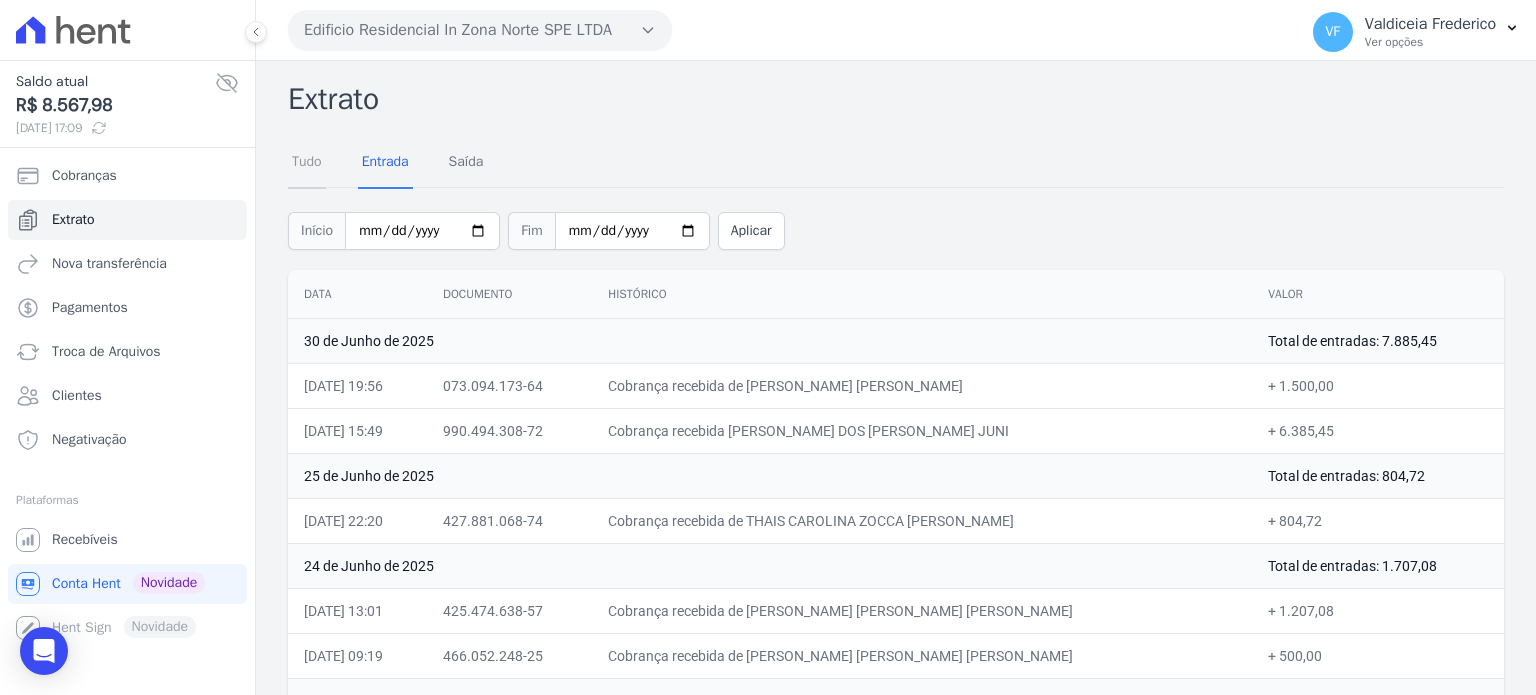 click on "Tudo" at bounding box center [307, 163] 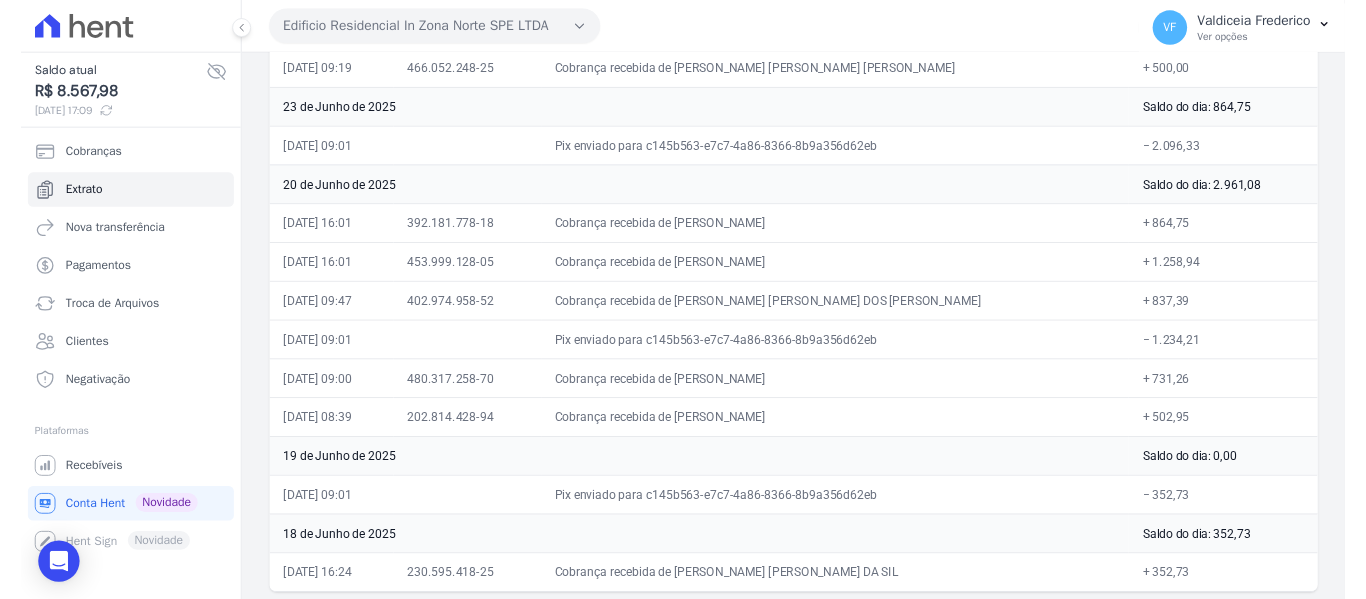 scroll, scrollTop: 758, scrollLeft: 0, axis: vertical 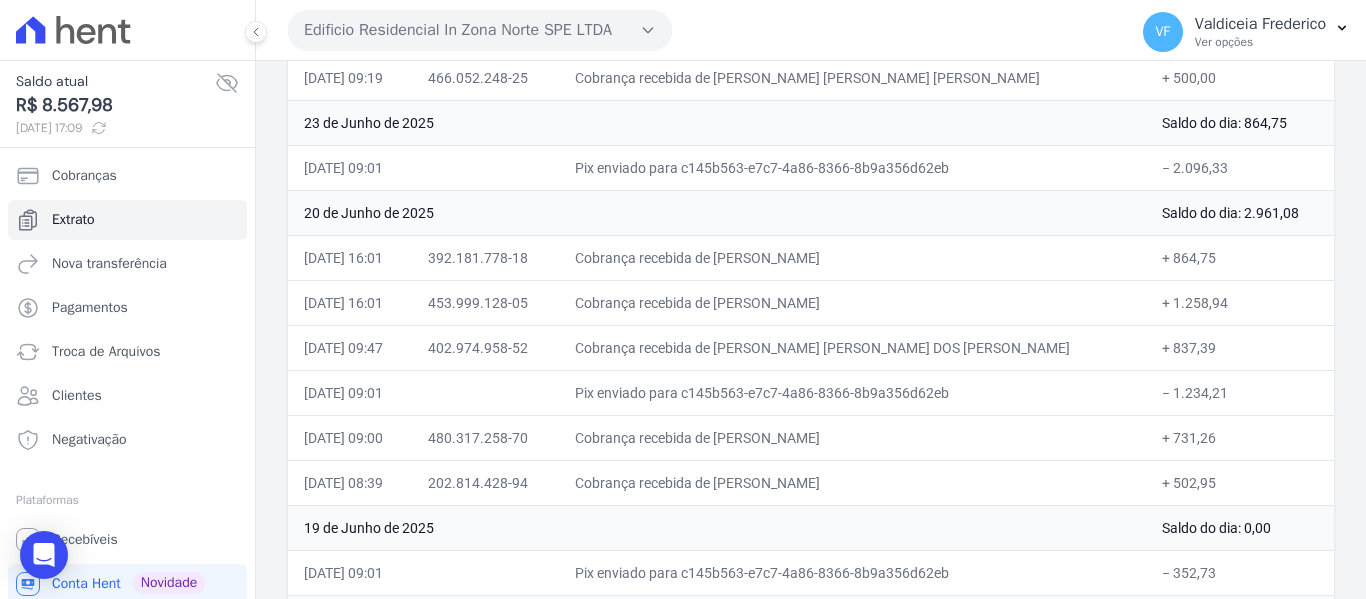 drag, startPoint x: 1201, startPoint y: 393, endPoint x: 1146, endPoint y: 393, distance: 55 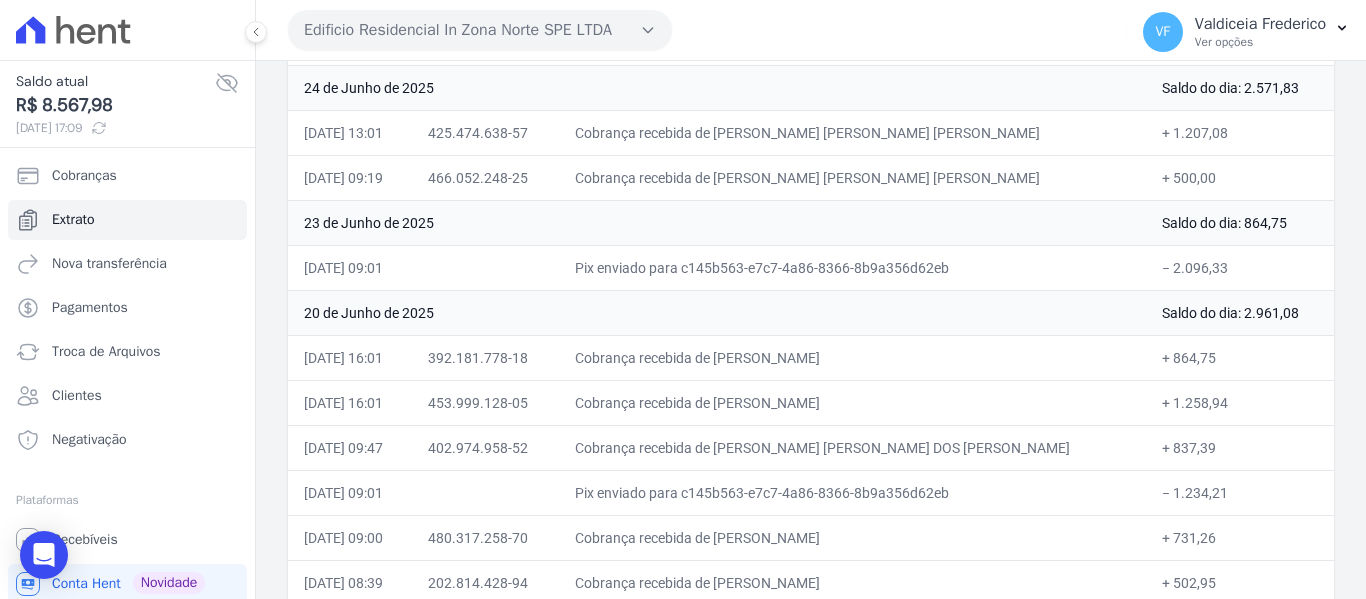 drag, startPoint x: 1202, startPoint y: 265, endPoint x: 1139, endPoint y: 261, distance: 63.126858 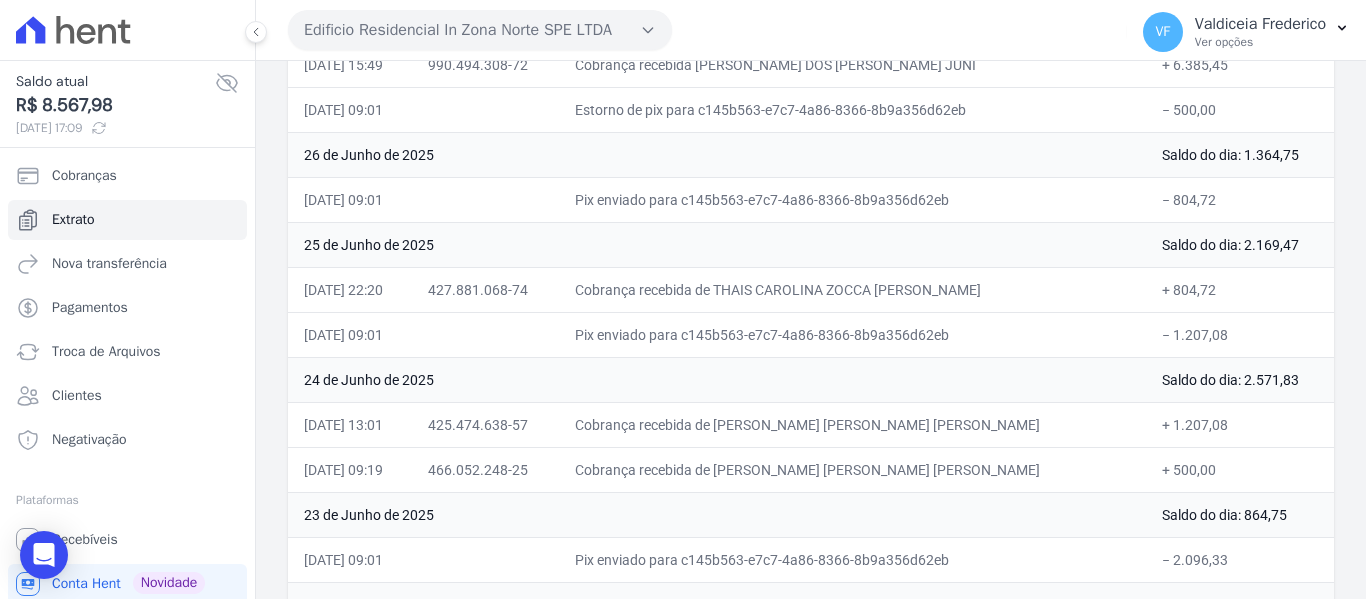 scroll, scrollTop: 358, scrollLeft: 0, axis: vertical 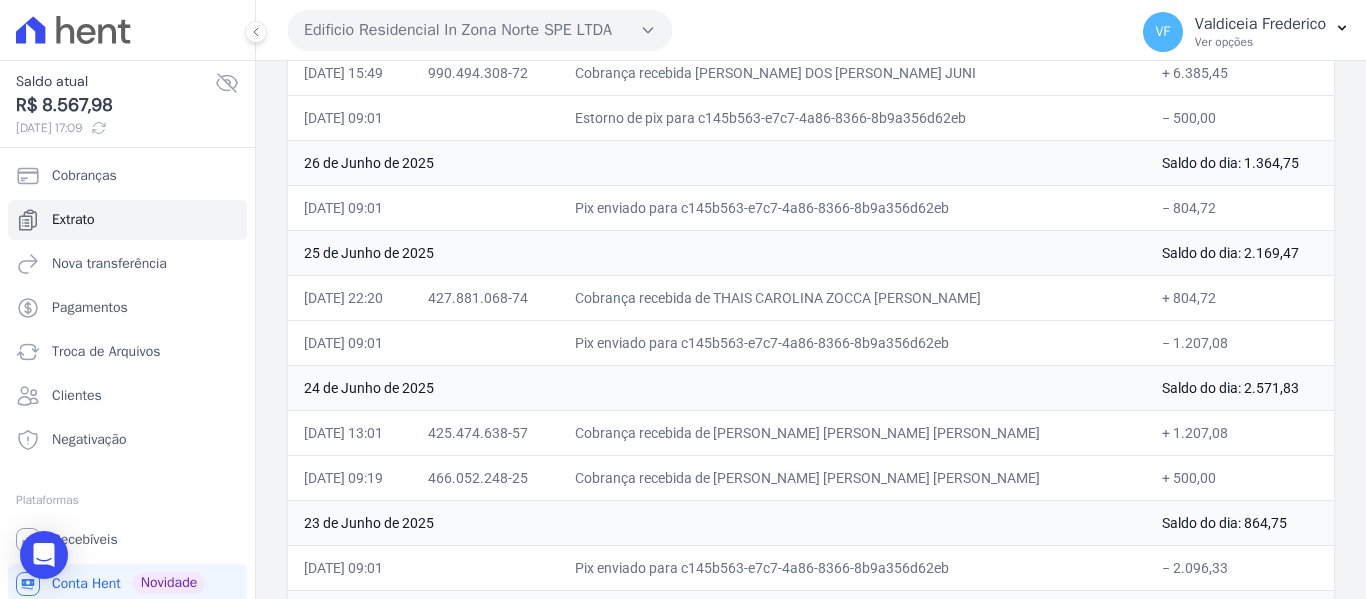 drag, startPoint x: 1205, startPoint y: 343, endPoint x: 1143, endPoint y: 345, distance: 62.03225 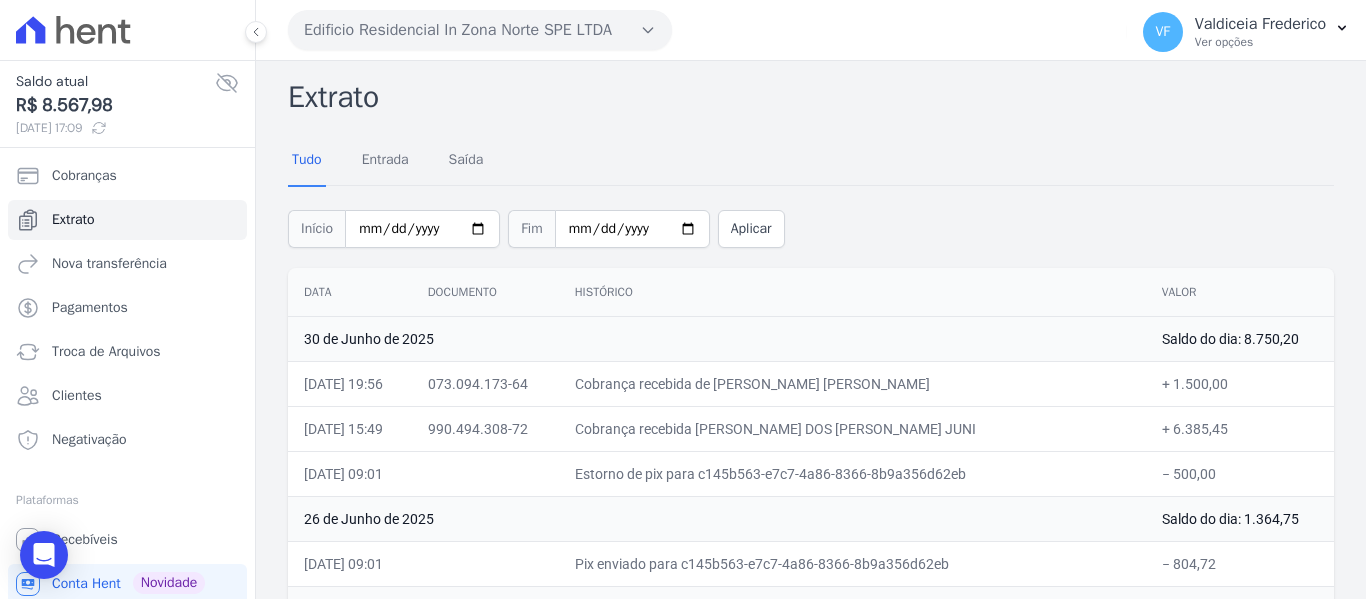 scroll, scrollTop: 0, scrollLeft: 0, axis: both 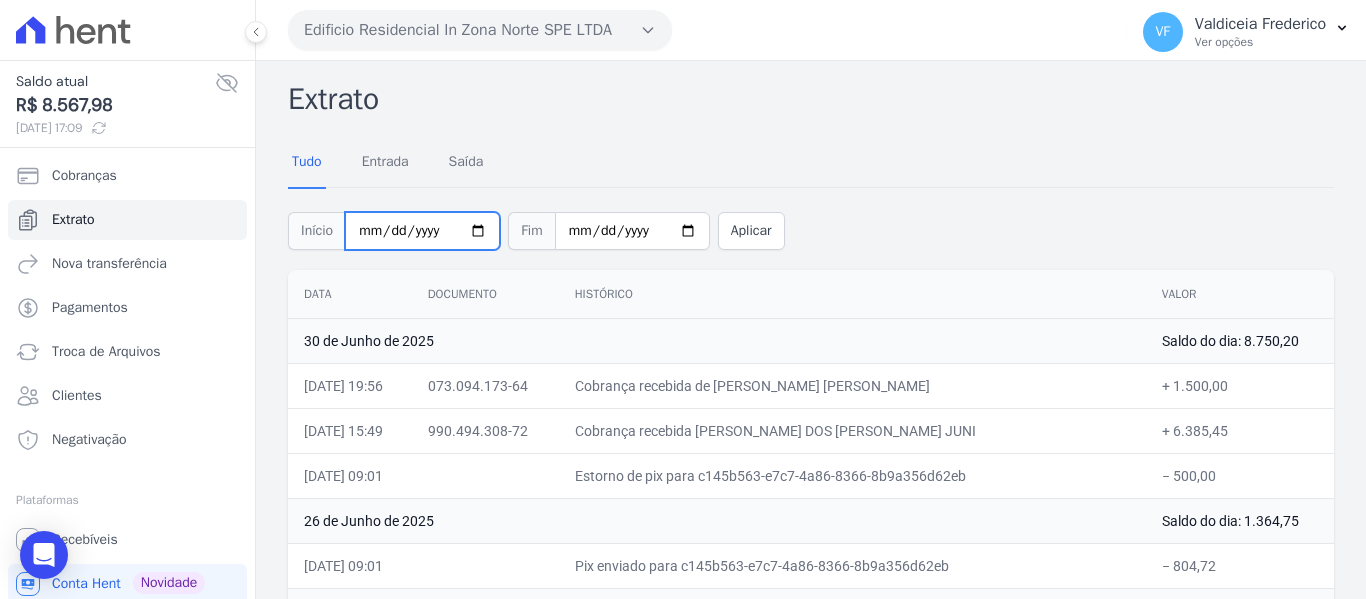 click on "[DATE]" at bounding box center [422, 231] 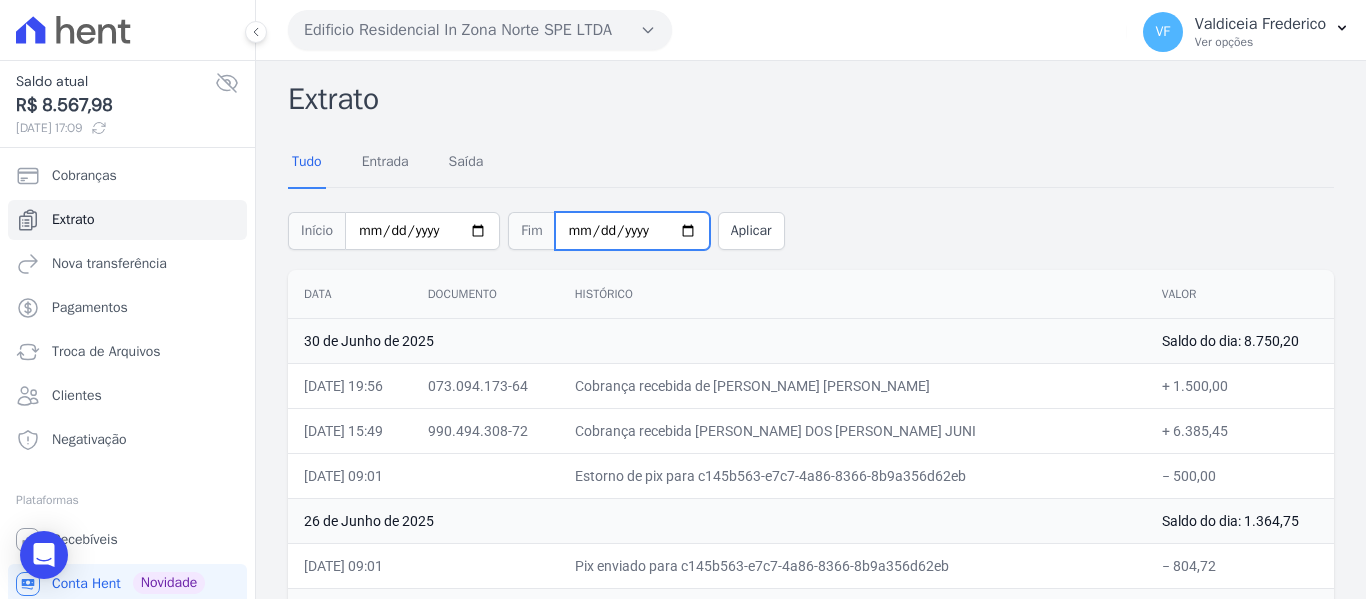 type on "[DATE]" 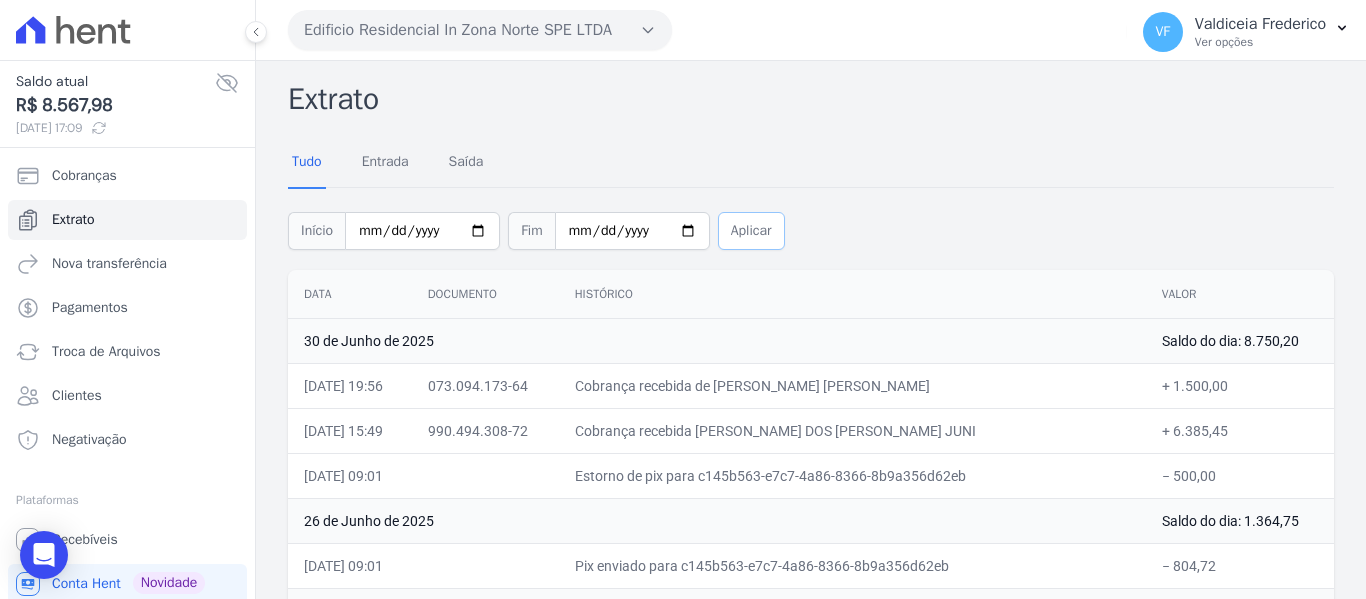 click on "Aplicar" at bounding box center (751, 231) 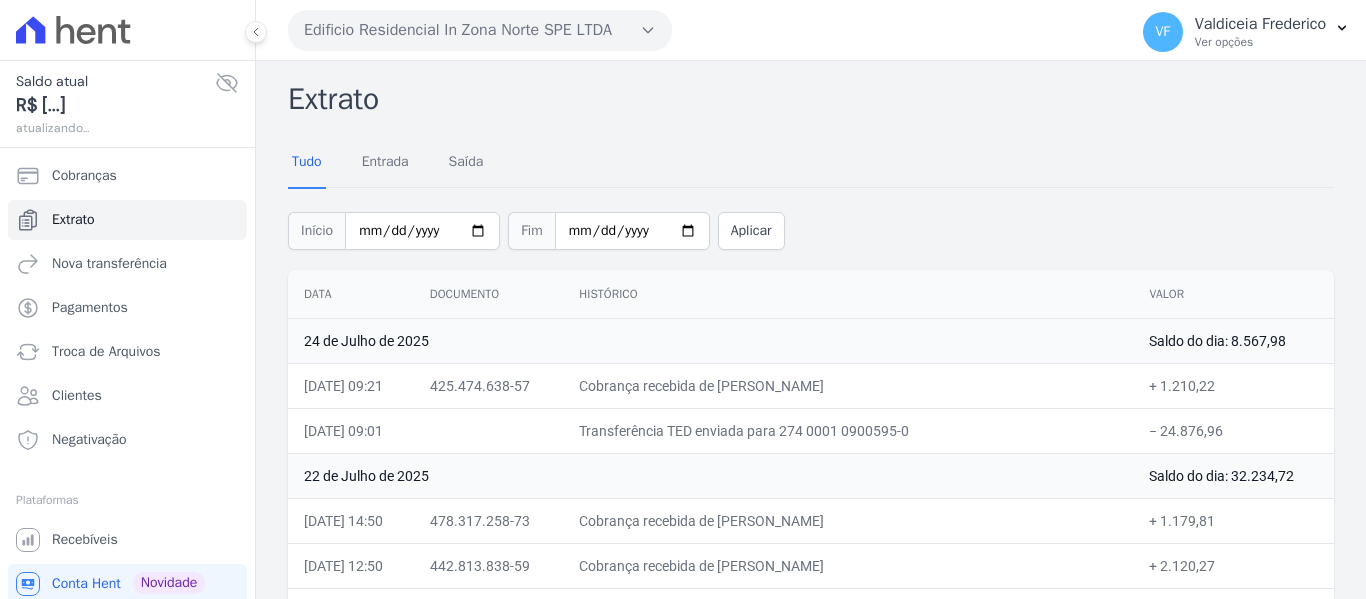 scroll, scrollTop: 0, scrollLeft: 0, axis: both 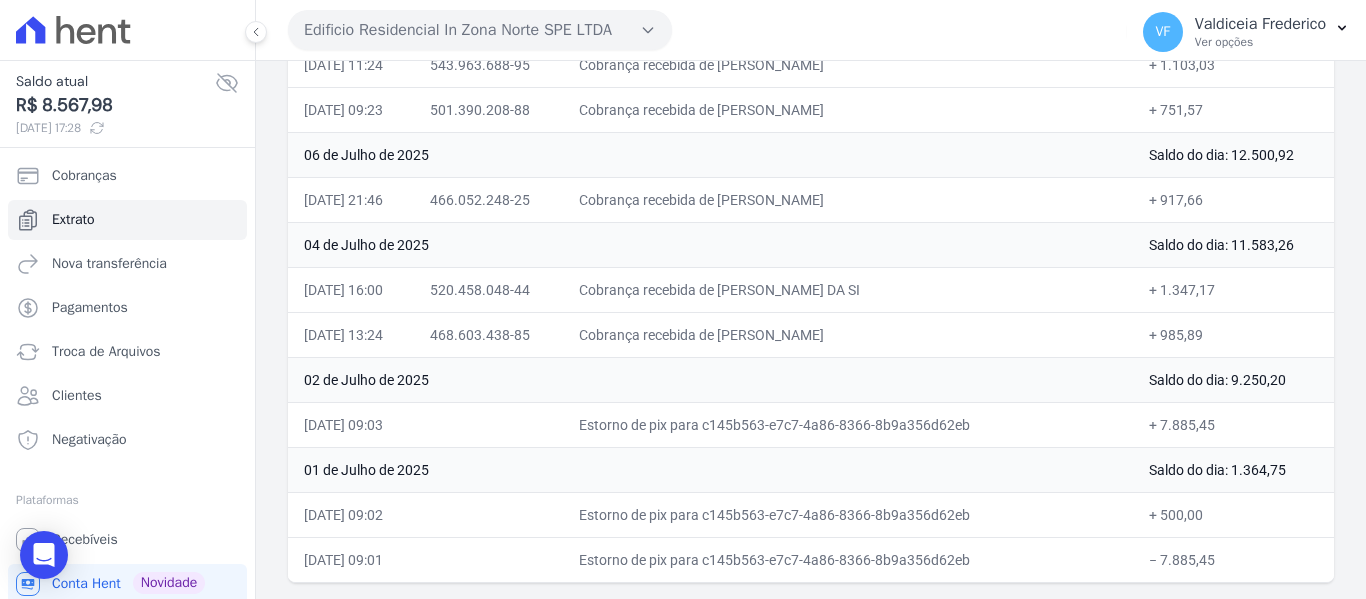 drag, startPoint x: 741, startPoint y: 191, endPoint x: 868, endPoint y: 206, distance: 127.88276 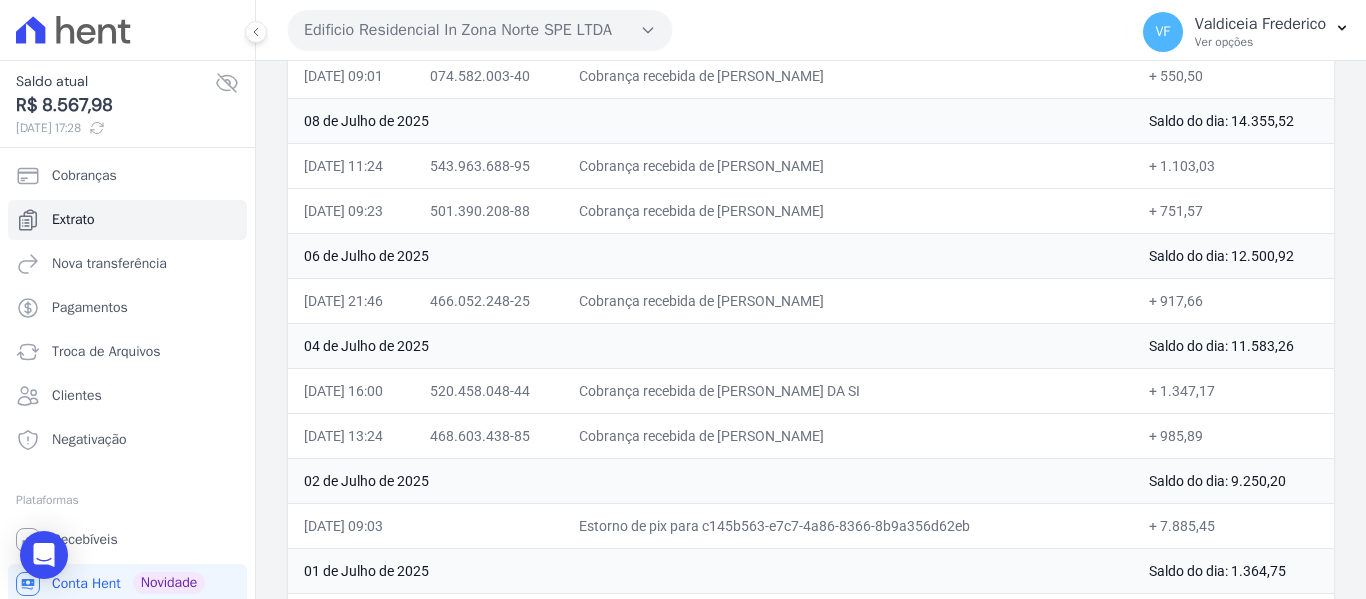 scroll, scrollTop: 2066, scrollLeft: 0, axis: vertical 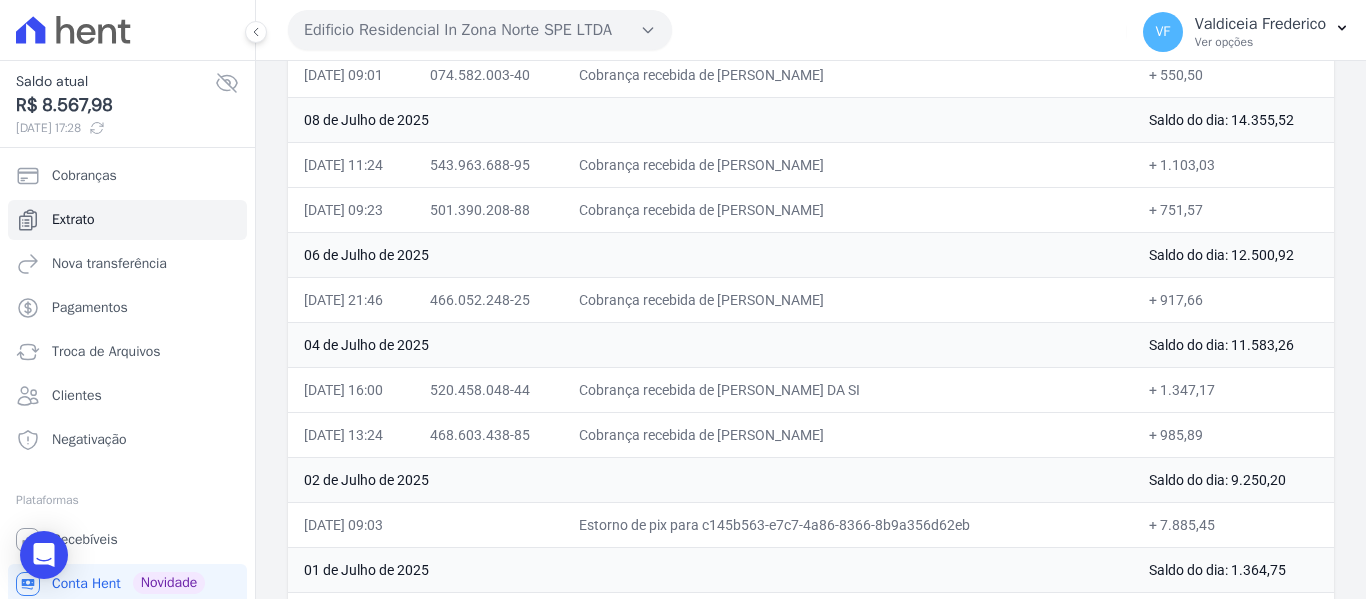 drag, startPoint x: 601, startPoint y: 204, endPoint x: 899, endPoint y: 207, distance: 298.0151 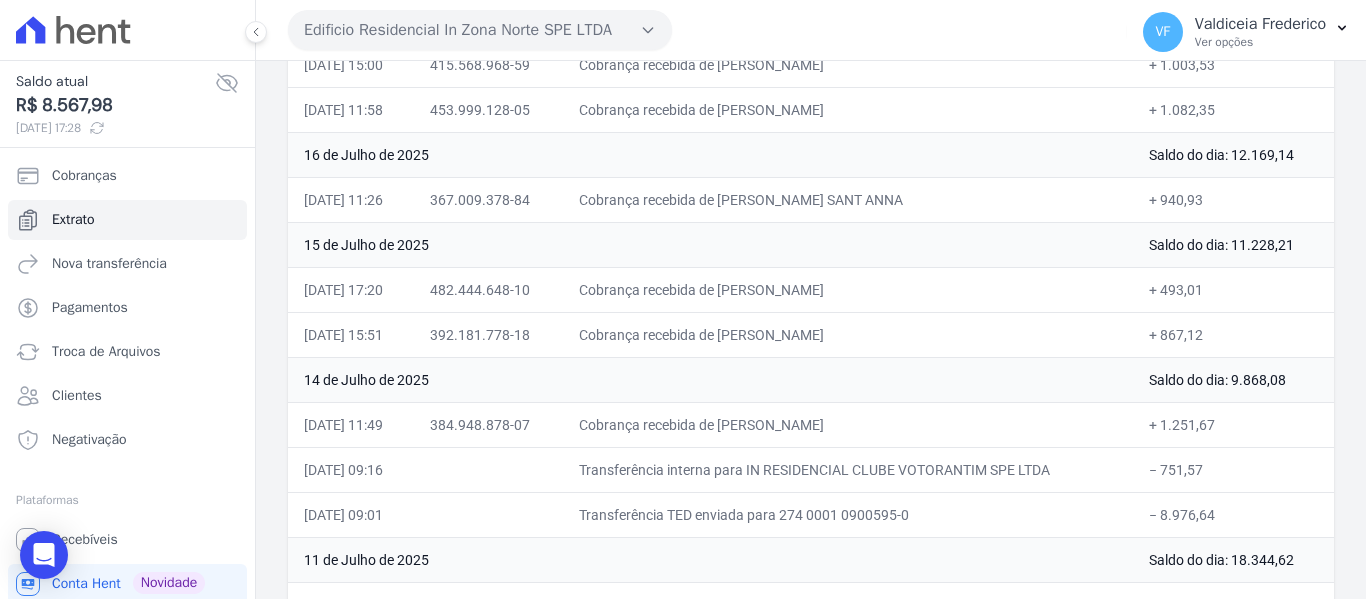 scroll, scrollTop: 1366, scrollLeft: 0, axis: vertical 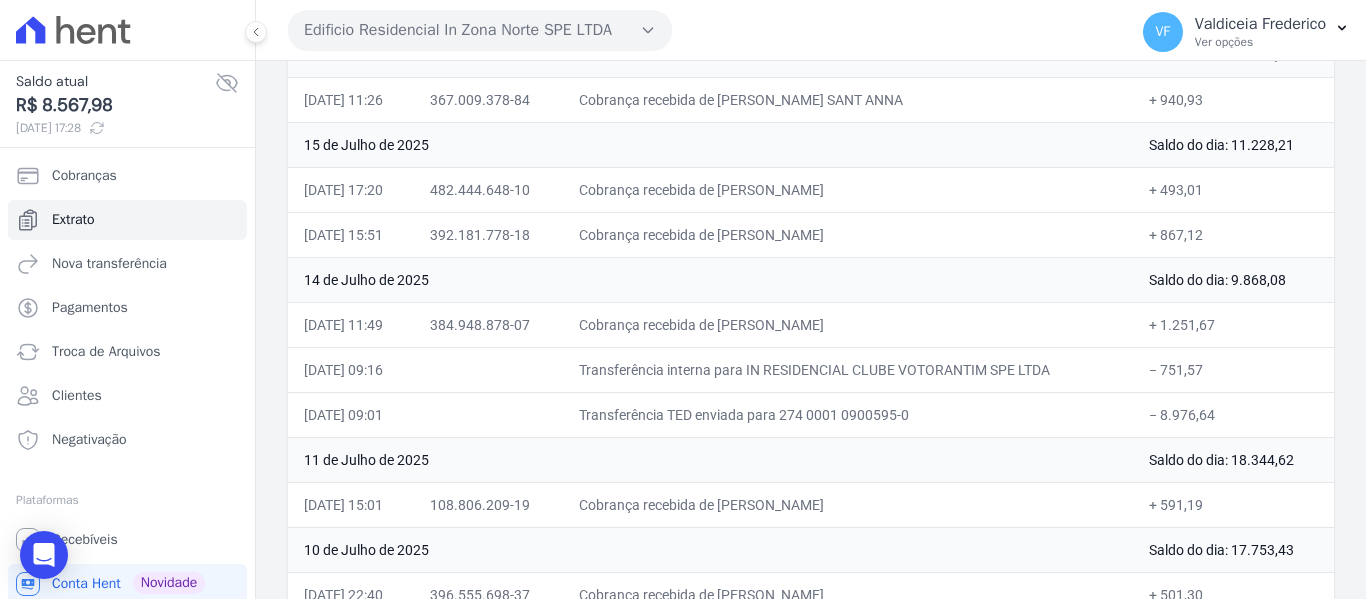 drag, startPoint x: 606, startPoint y: 375, endPoint x: 1092, endPoint y: 370, distance: 486.02573 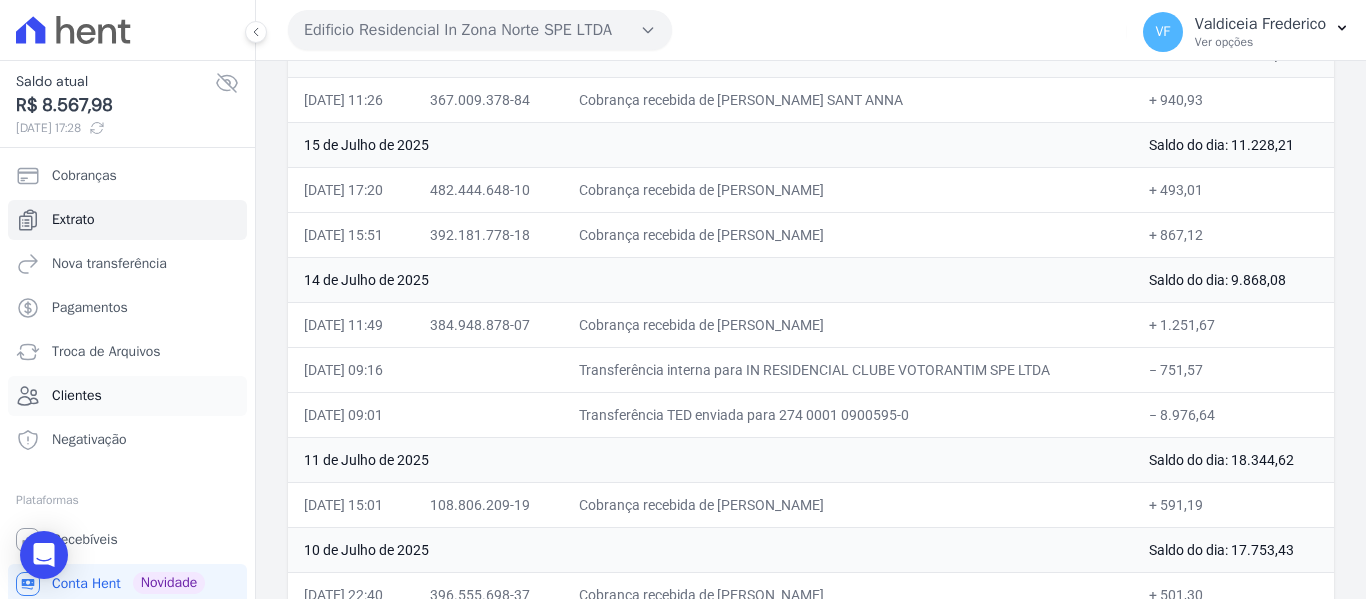 copy on "Transferência interna para IN RESIDENCIAL CLUBE VOTORANTIM SPE LTDA" 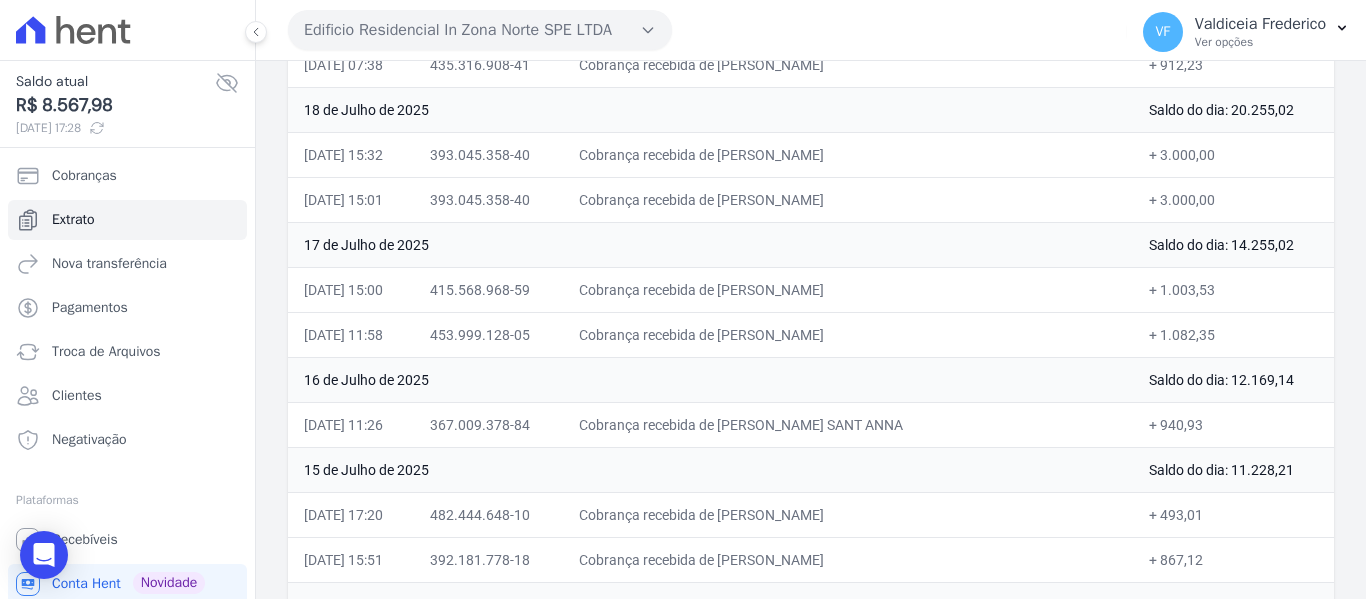 scroll, scrollTop: 966, scrollLeft: 0, axis: vertical 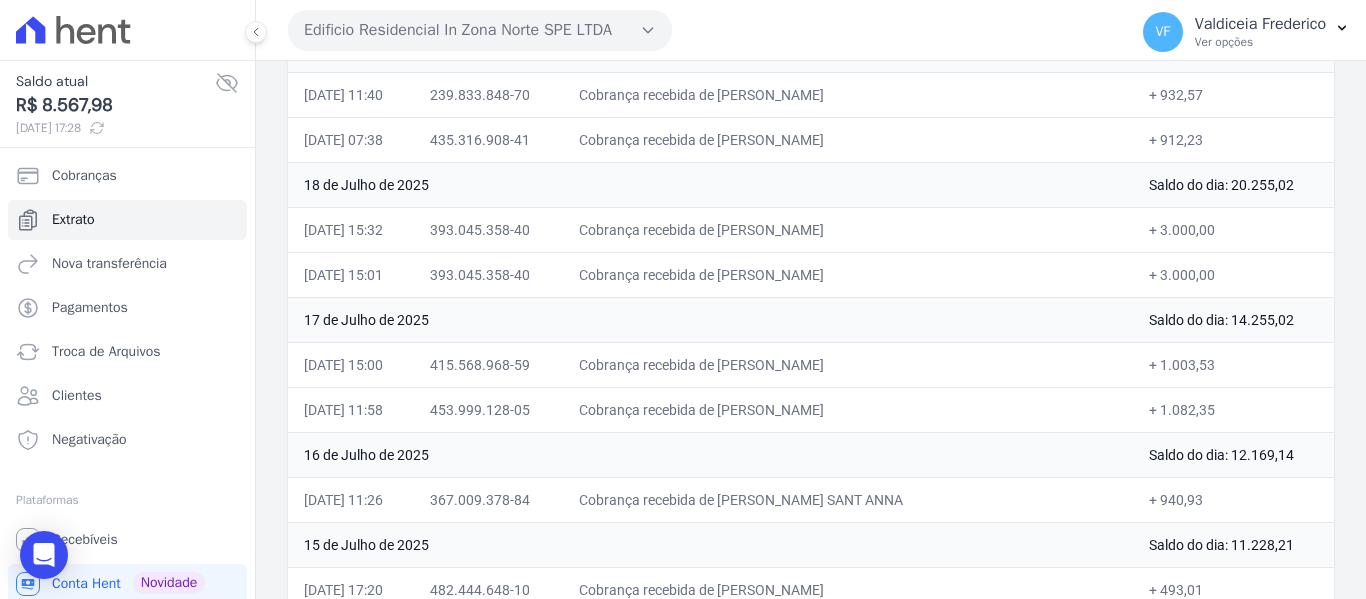 drag, startPoint x: 745, startPoint y: 367, endPoint x: 866, endPoint y: 370, distance: 121.037186 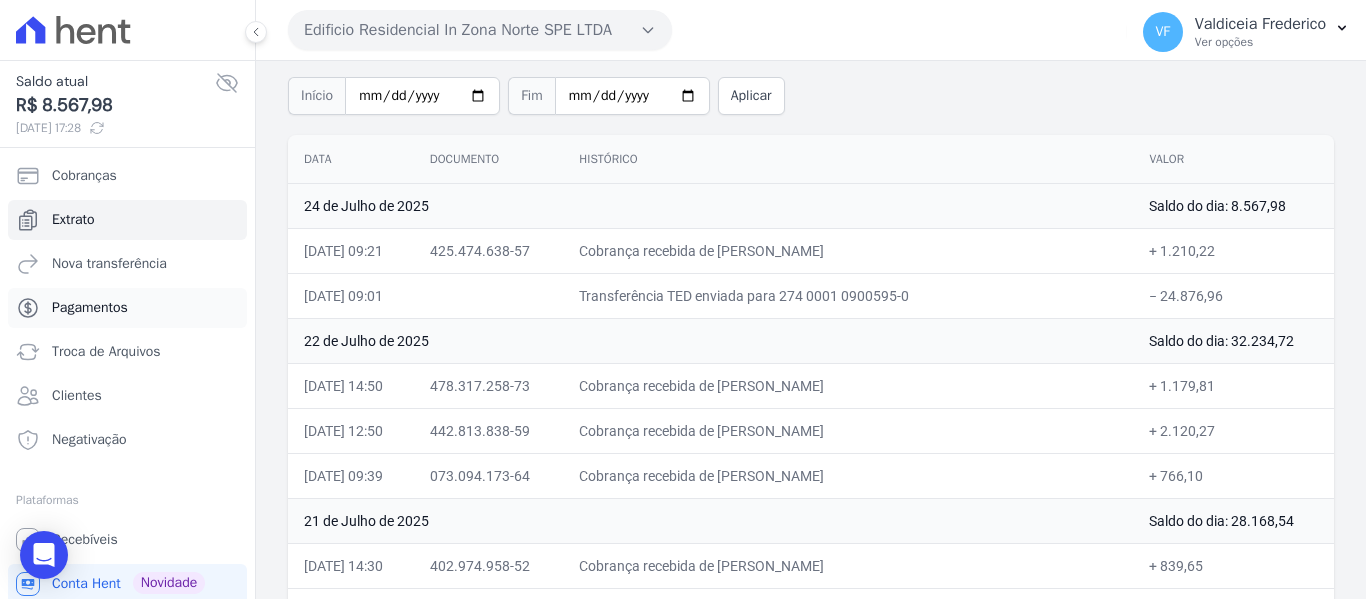 scroll, scrollTop: 100, scrollLeft: 0, axis: vertical 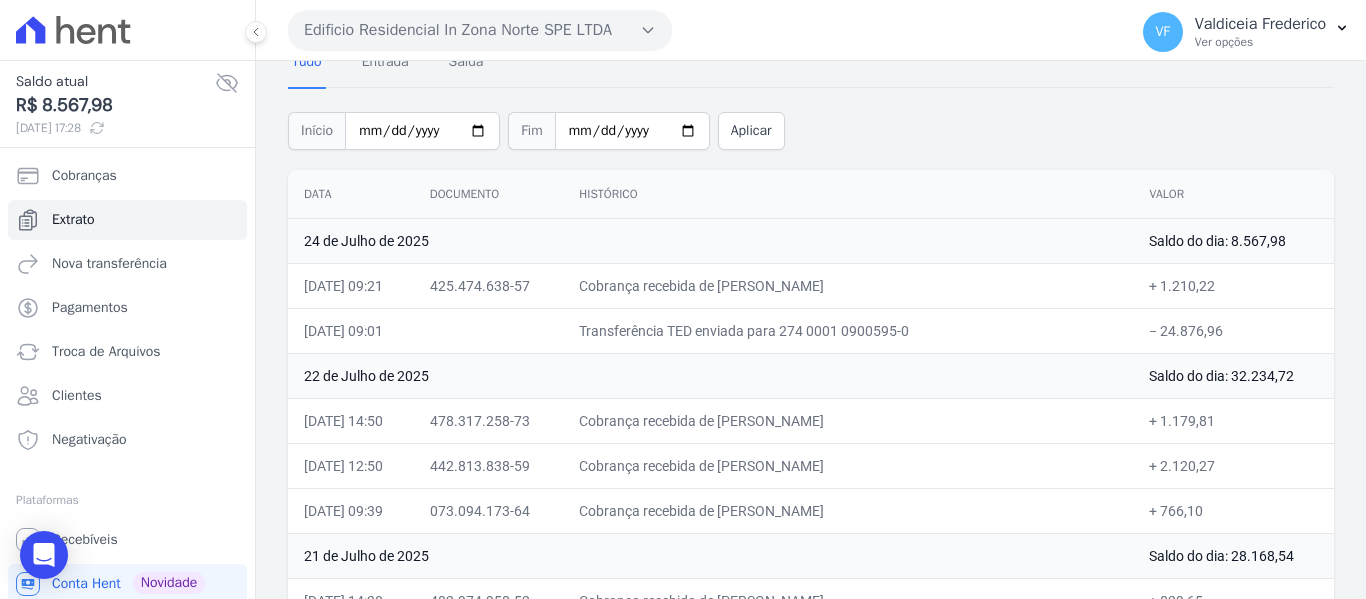 drag, startPoint x: 1221, startPoint y: 329, endPoint x: 1158, endPoint y: 330, distance: 63.007935 